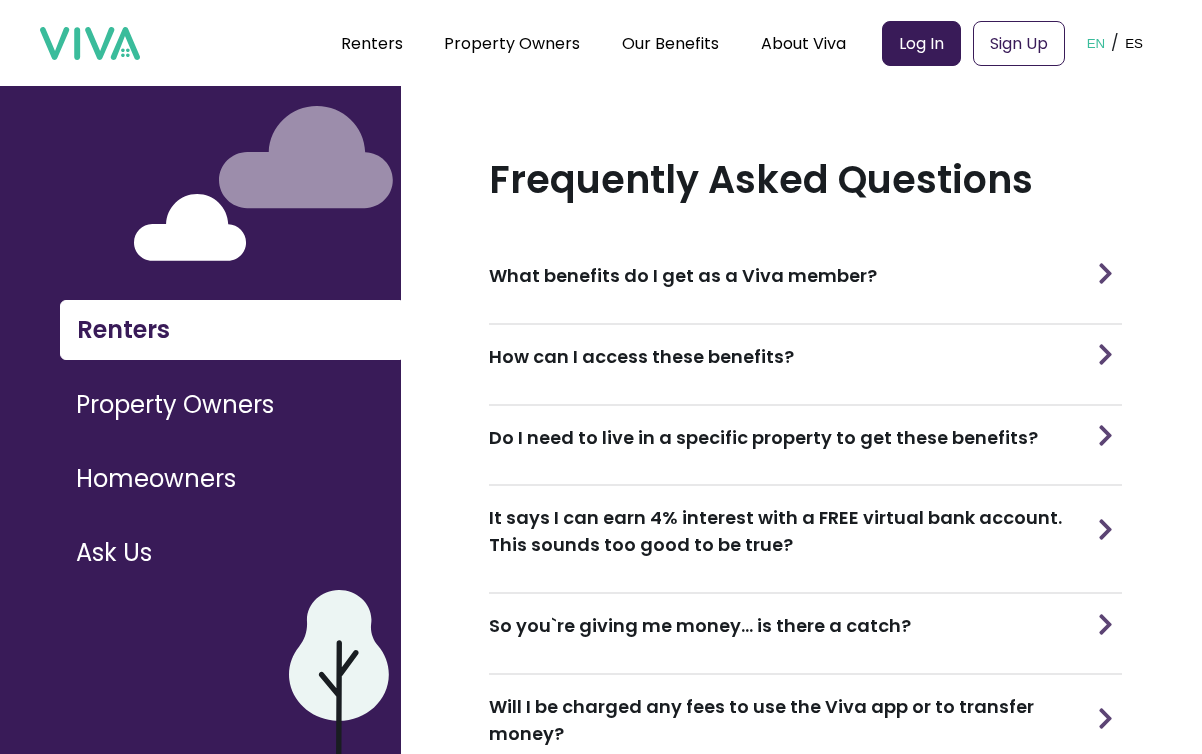scroll, scrollTop: 0, scrollLeft: 0, axis: both 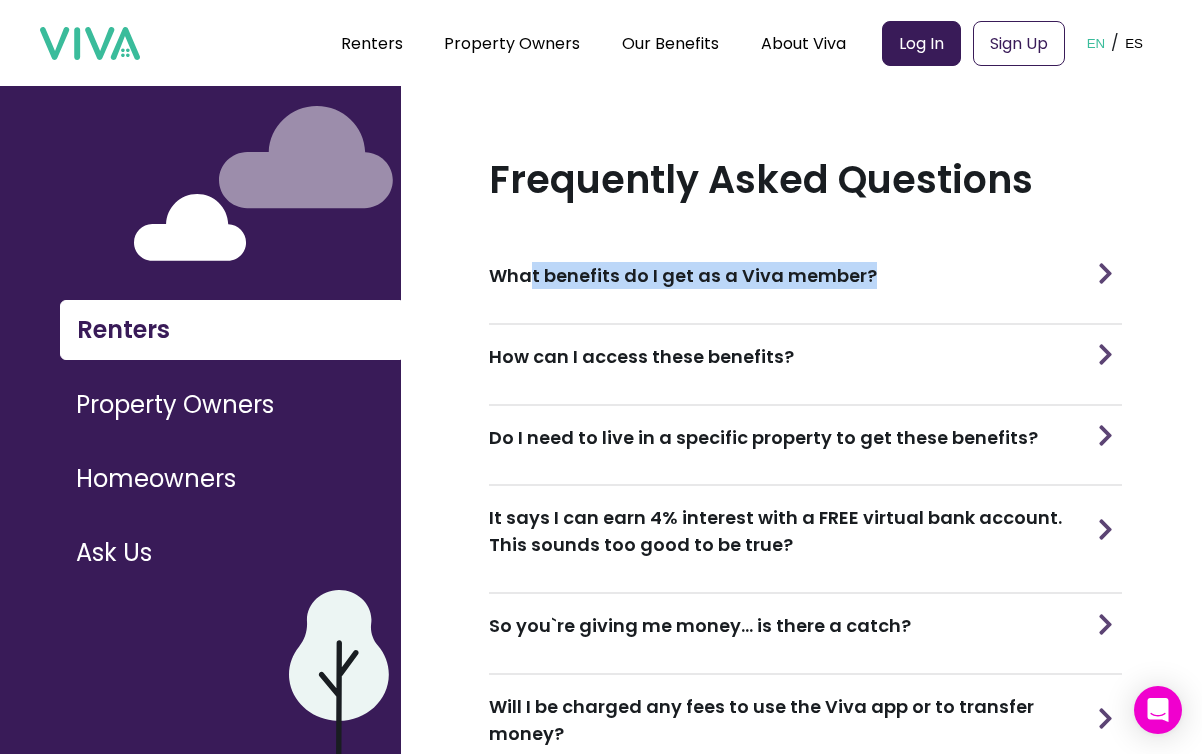 drag, startPoint x: 914, startPoint y: 278, endPoint x: 524, endPoint y: 277, distance: 390.00128 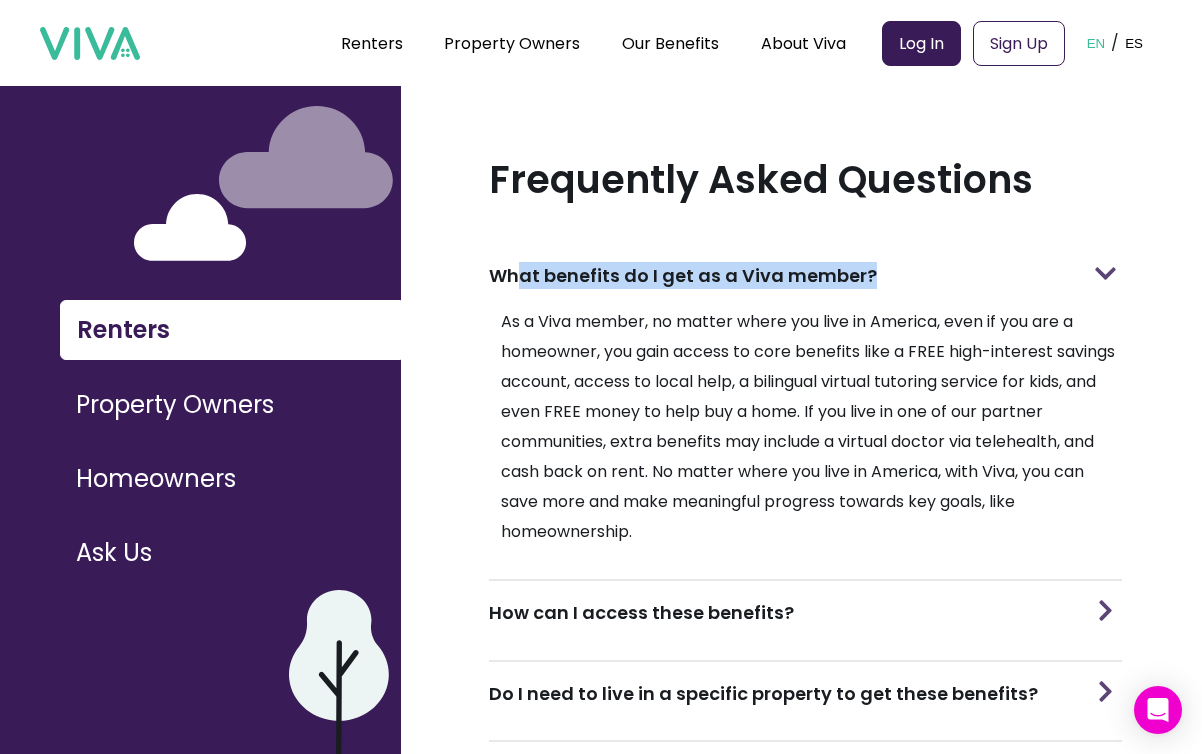 click at bounding box center (1105, 273) 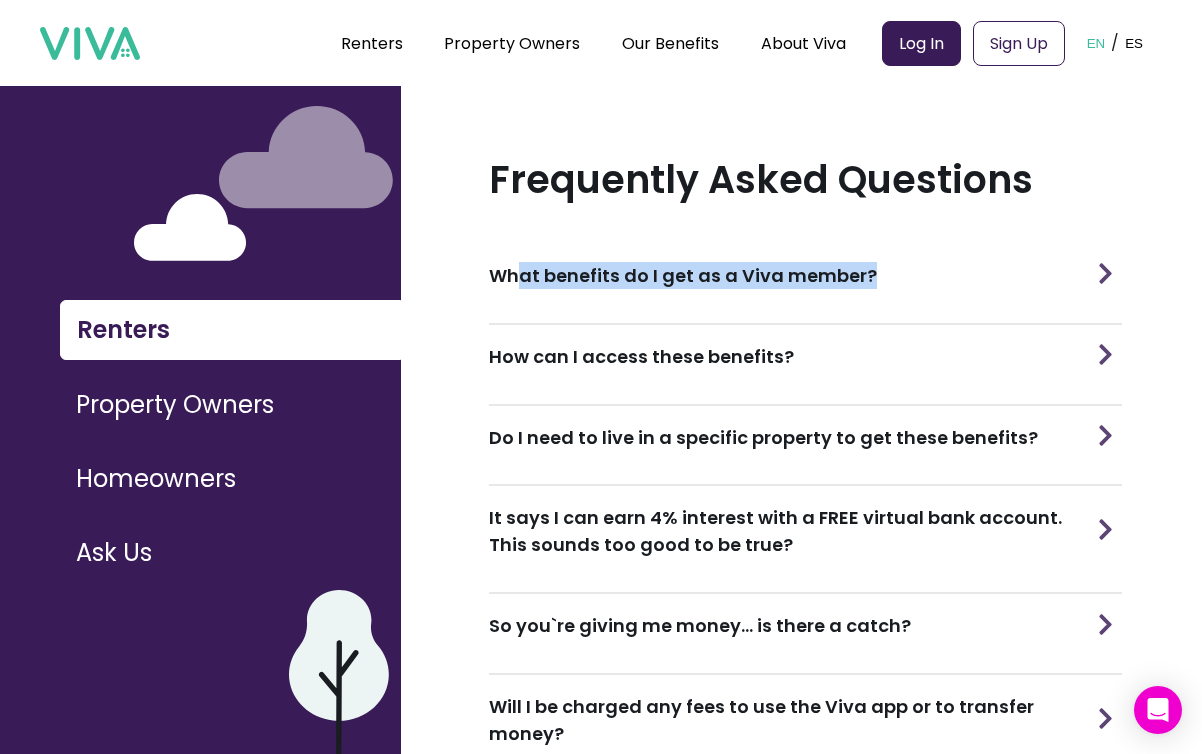 click at bounding box center [1105, 354] 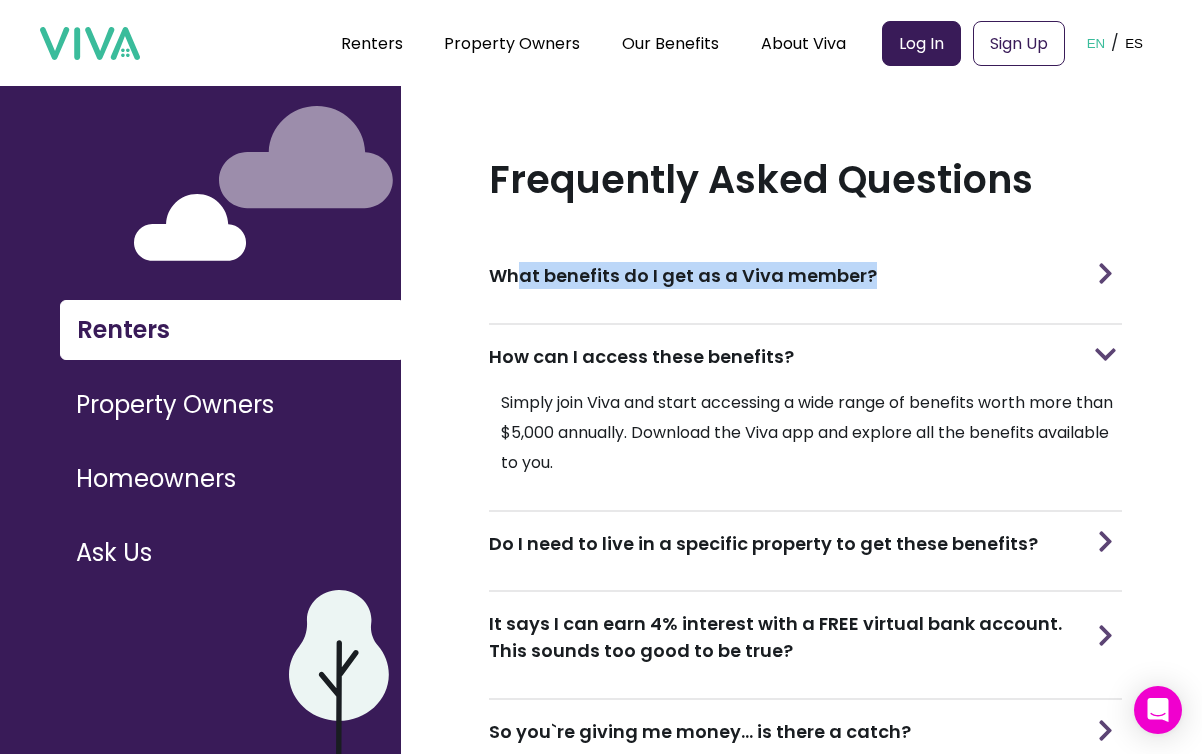 click at bounding box center (1105, 354) 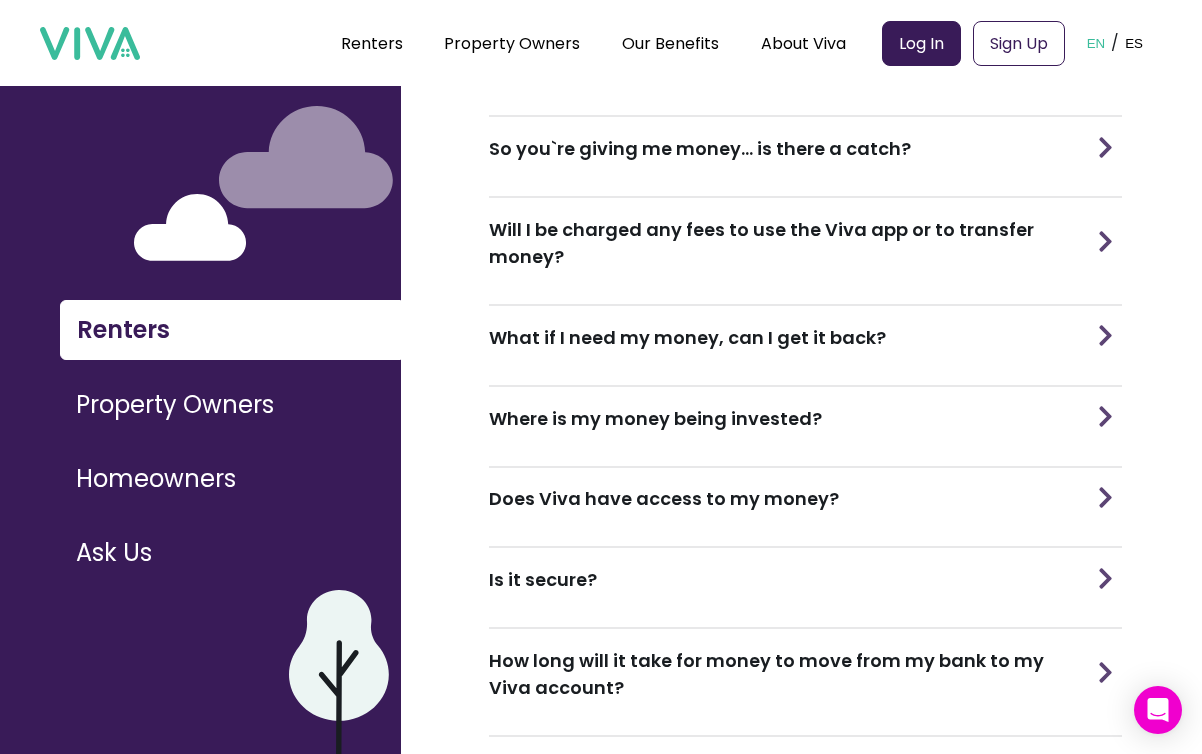 scroll, scrollTop: 477, scrollLeft: 0, axis: vertical 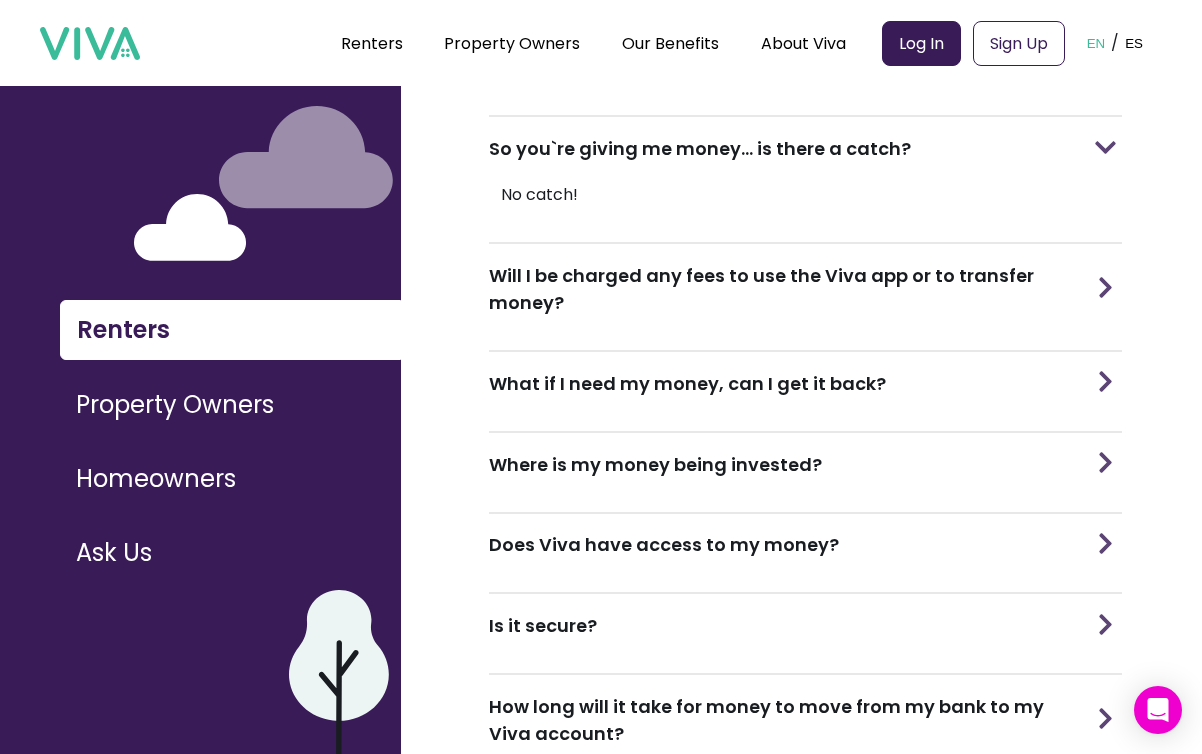 click at bounding box center (1105, 147) 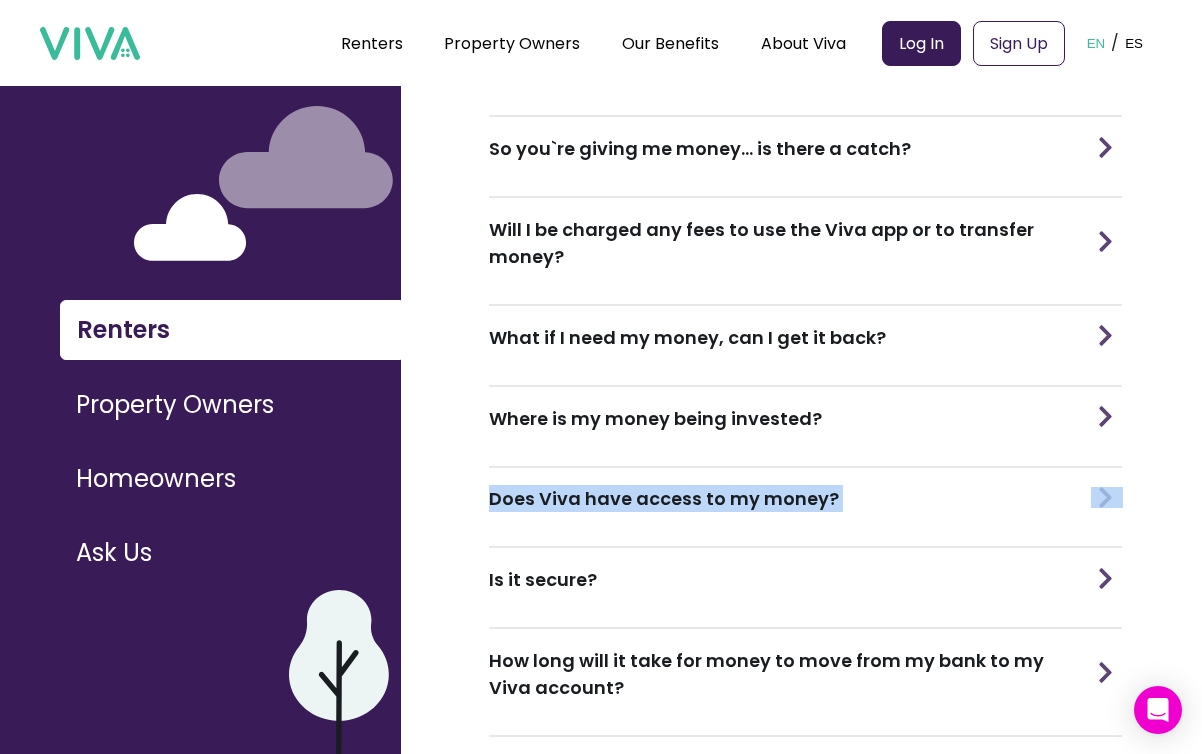drag, startPoint x: 605, startPoint y: 498, endPoint x: 995, endPoint y: 522, distance: 390.73776 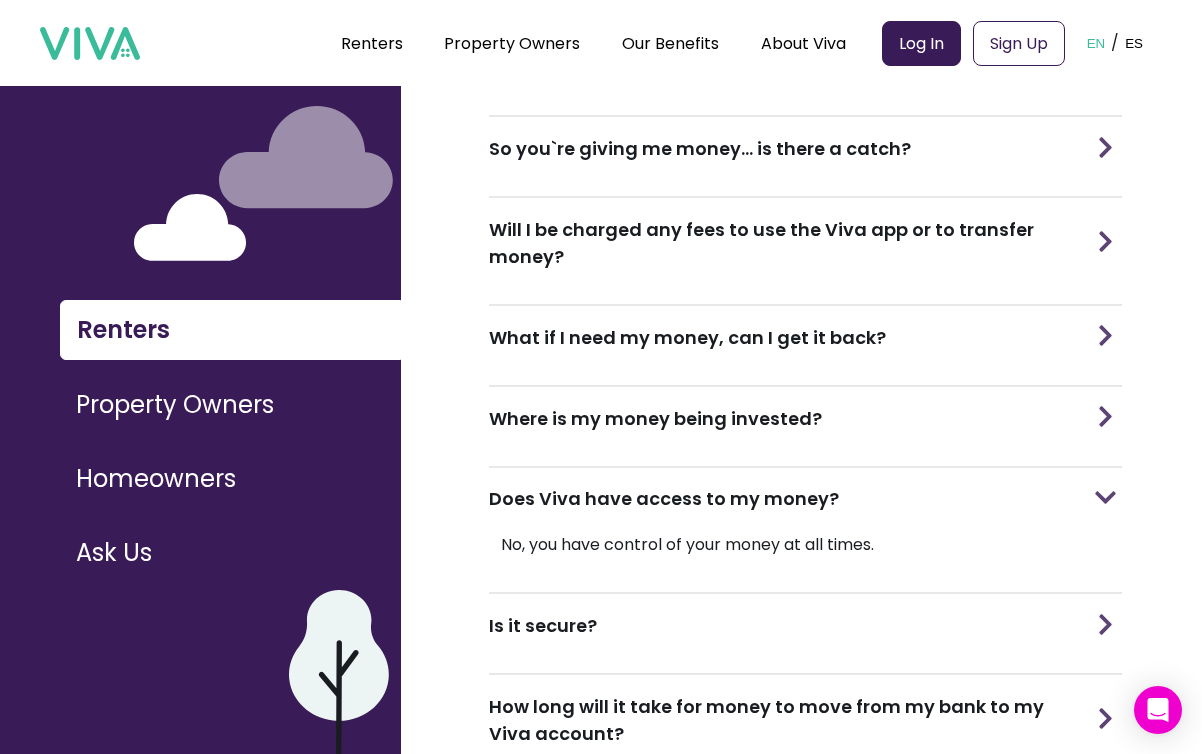 click on "Does Viva have access to my money?" at bounding box center [805, 499] 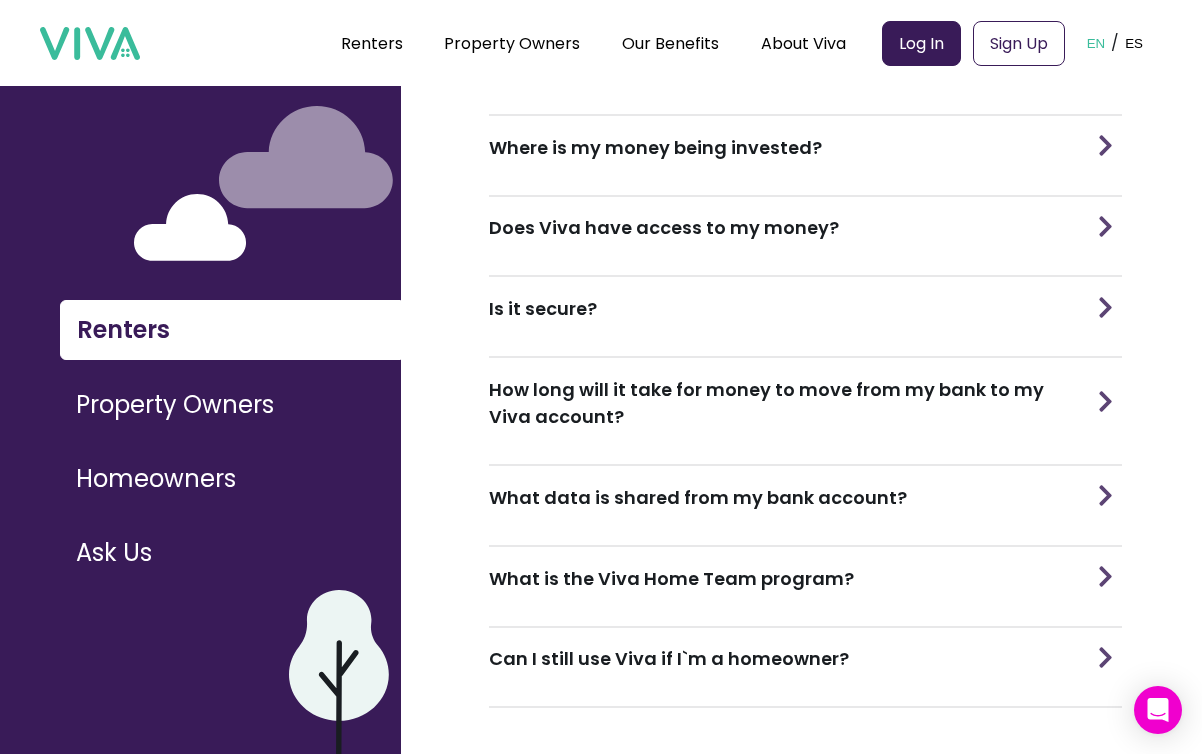scroll, scrollTop: 765, scrollLeft: 0, axis: vertical 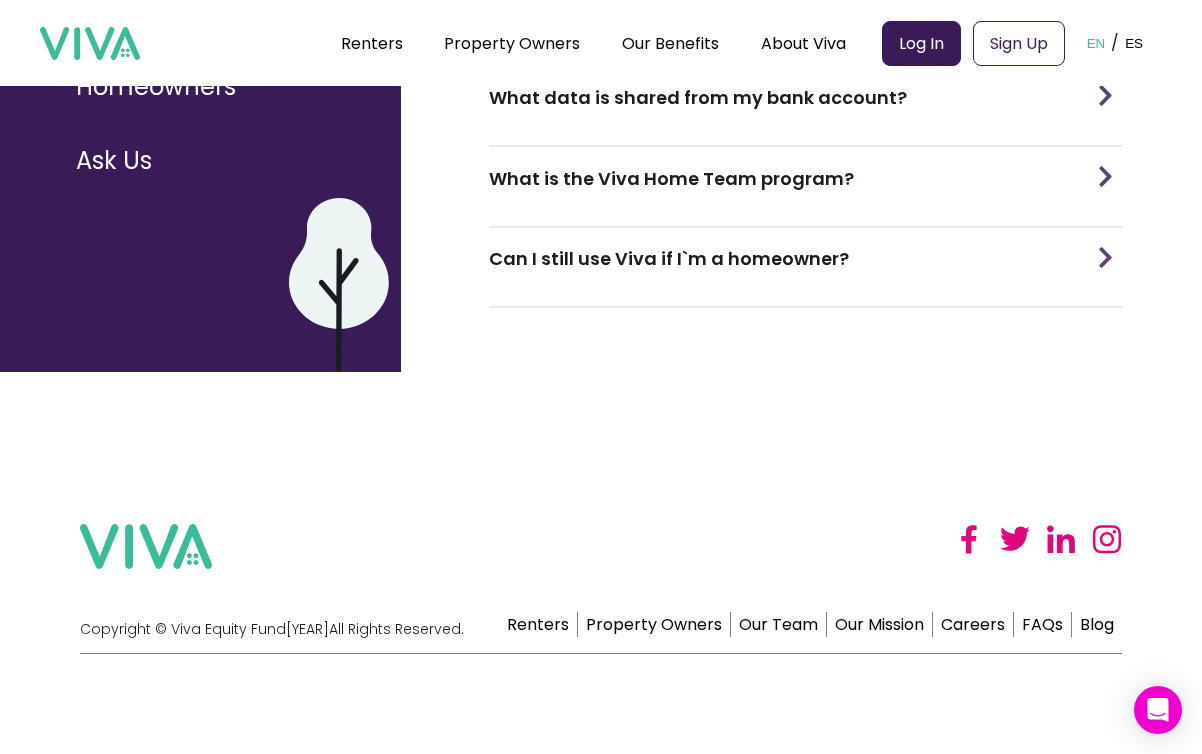 click at bounding box center [1105, 176] 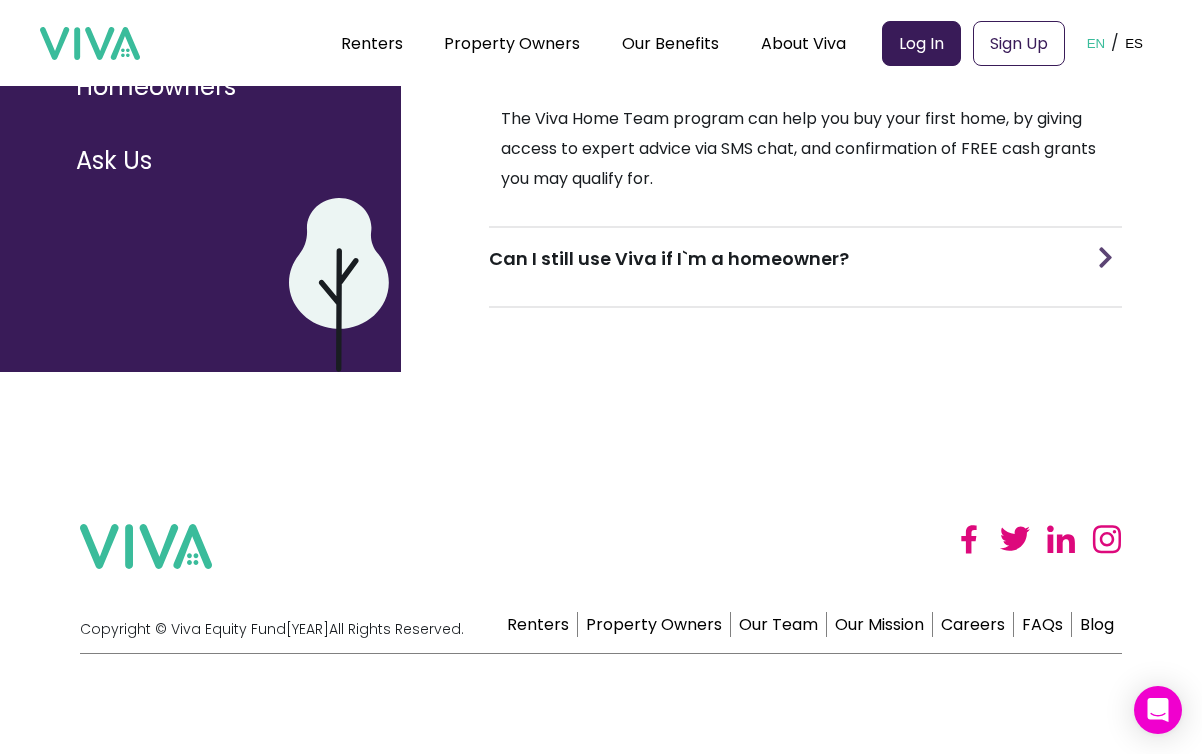 scroll, scrollTop: 871, scrollLeft: 0, axis: vertical 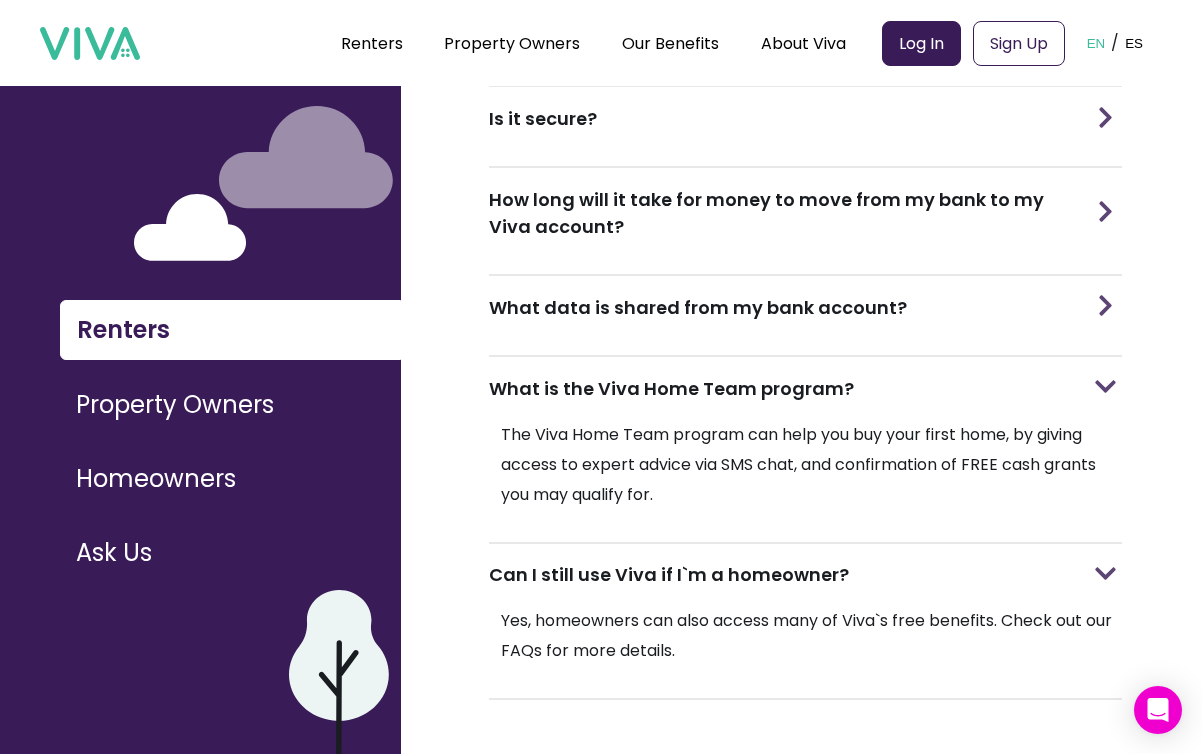 click at bounding box center [1105, 305] 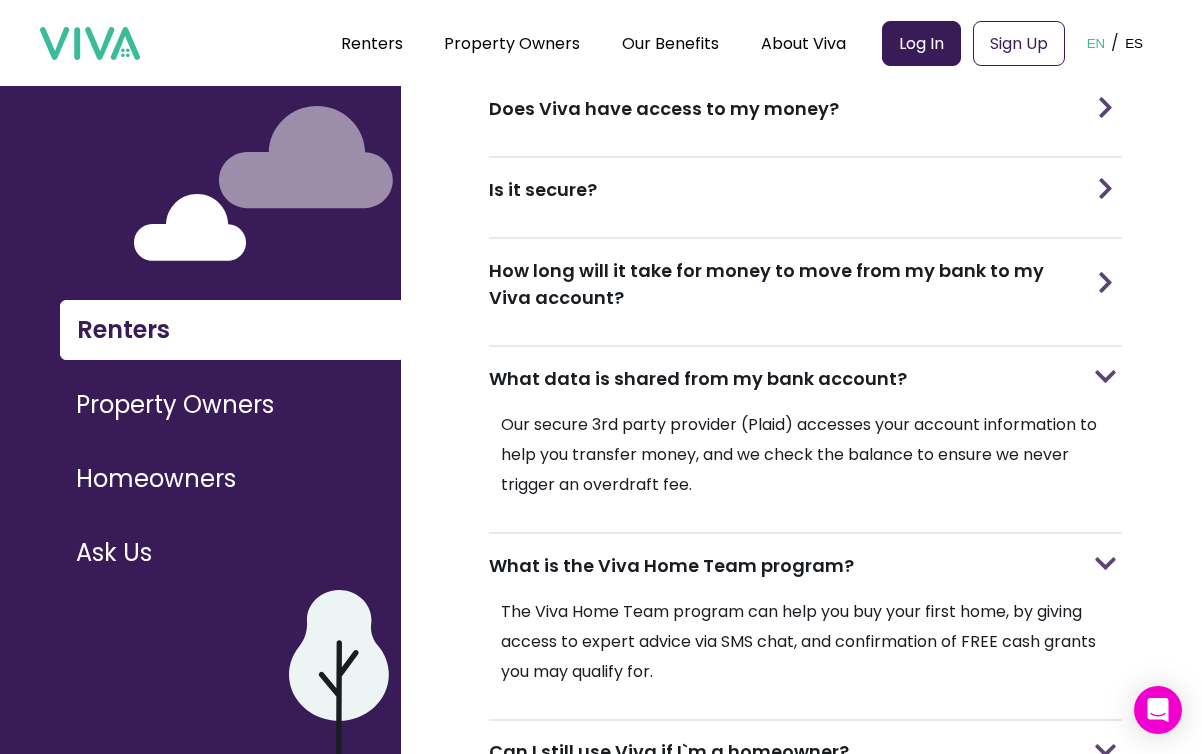 scroll, scrollTop: 941, scrollLeft: 0, axis: vertical 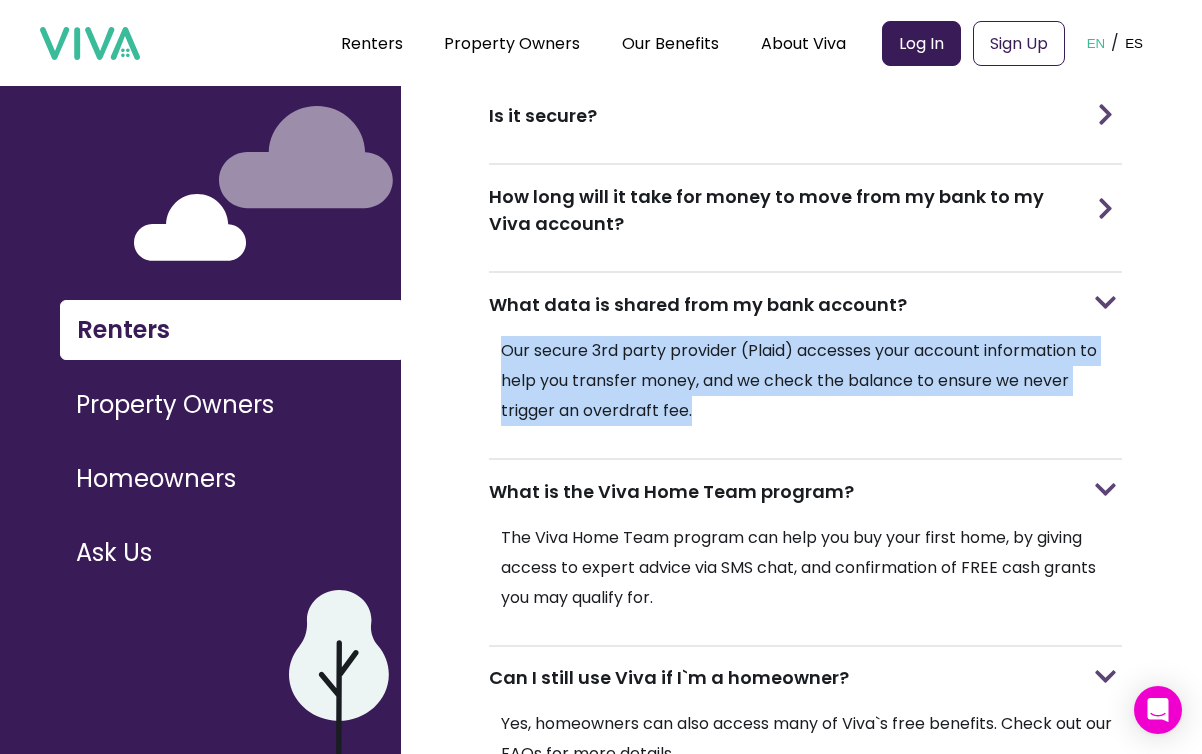 drag, startPoint x: 507, startPoint y: 354, endPoint x: 723, endPoint y: 429, distance: 228.65039 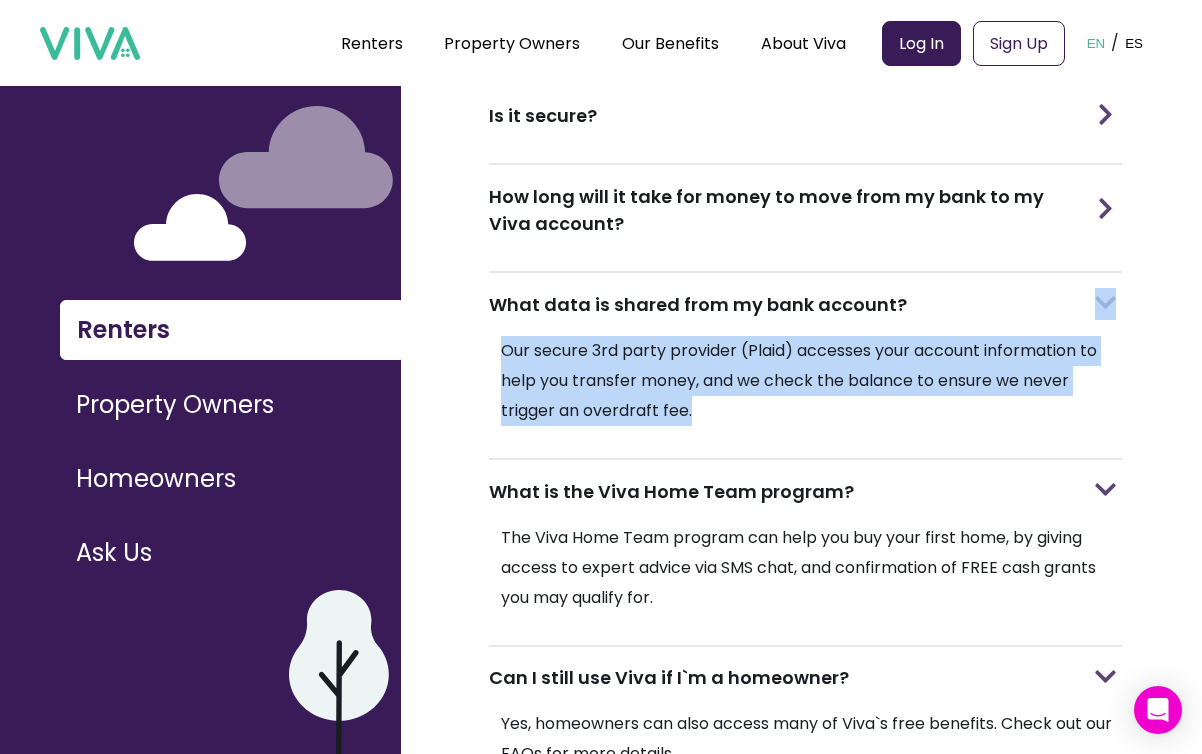 drag, startPoint x: 715, startPoint y: 421, endPoint x: 449, endPoint y: 340, distance: 278.05936 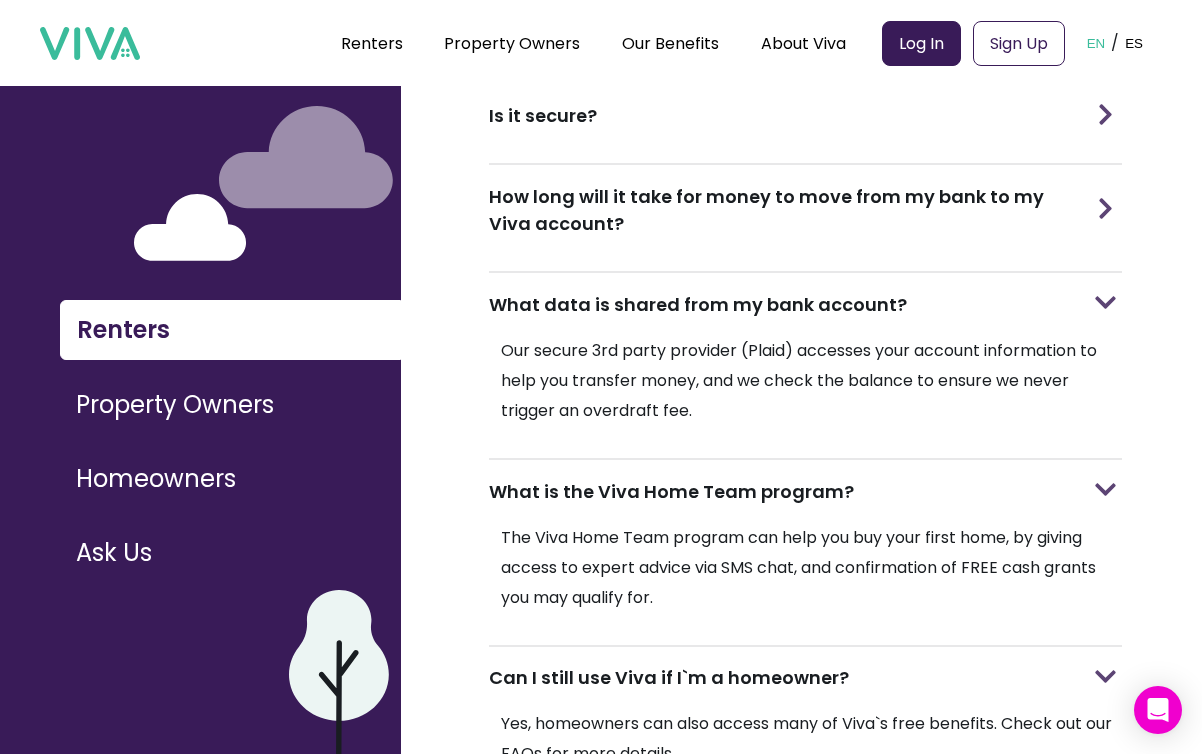 click on "Frequently Asked Questions What benefits do I get as a Viva member? How can I access these benefits? Do I need to live in a specific property to get these benefits? It says I can earn 4% interest with a FREE virtual bank account. This sounds too good to be true? So you`re giving me money... is there a catch? Will I be charged any fees to use the Viva app or to transfer money? What if I need my money, can I get it back? Where is my money being invested? Does Viva have access to my money? Is it secure? How long will it take for money to move from my bank to my Viva account? What data is shared from my bank account? Our secure 3rd party provider (Plaid) accesses your account information to help you transfer money, and we check the balance to ensure we never trigger an overdraft fee. What is the Viva Home Team program? The Viva Home Team program can help you buy your first home, by giving access to expert advice via SMS chat, and confirmation of FREE cash grants you may qualify for." at bounding box center (801, 40) 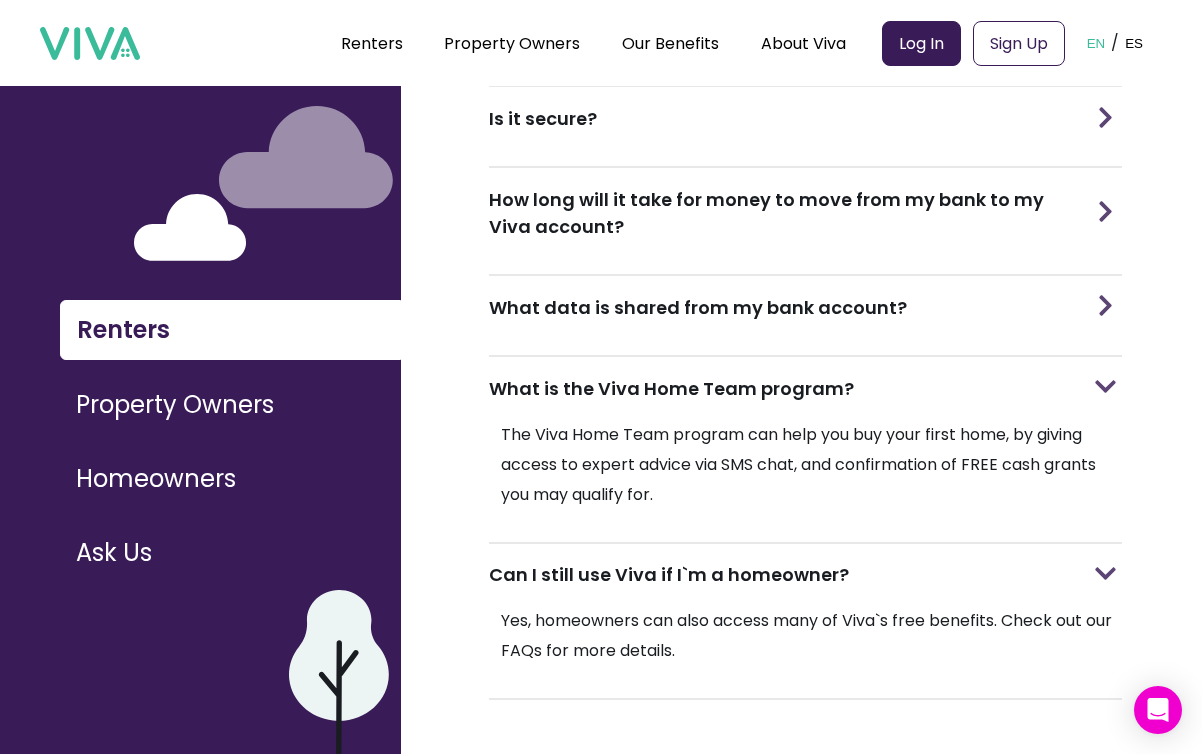 click at bounding box center (1105, 386) 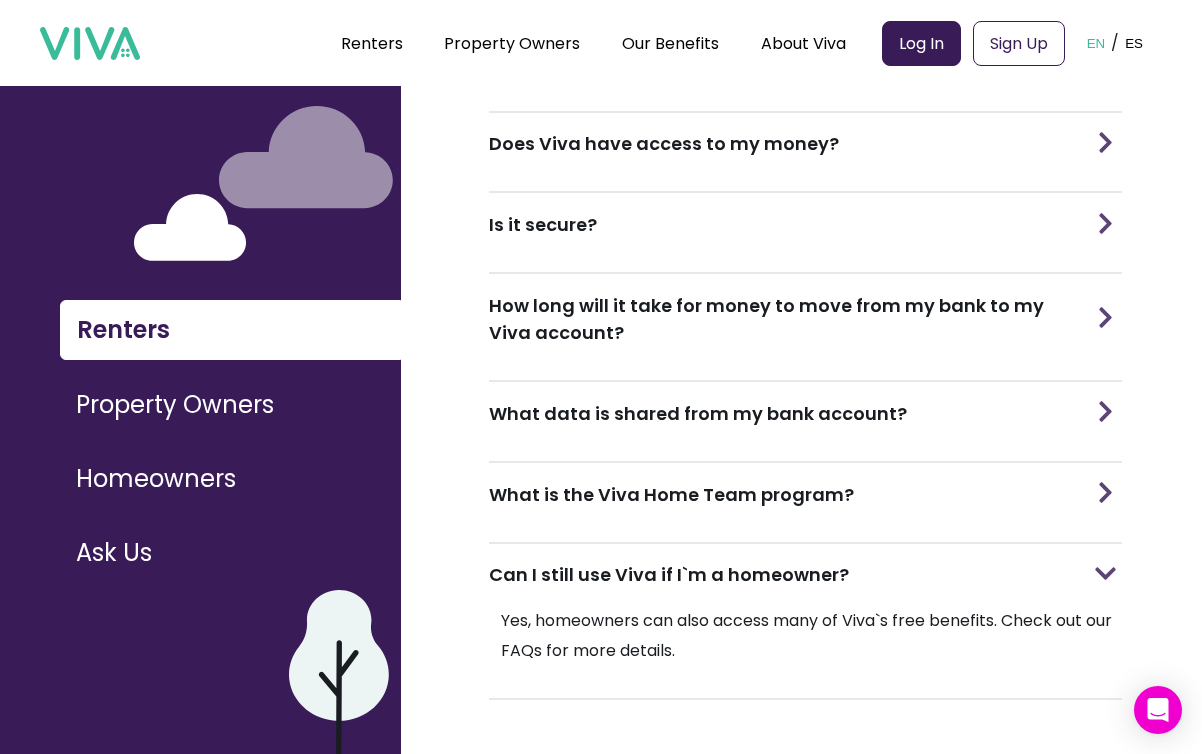 click at bounding box center (1105, 492) 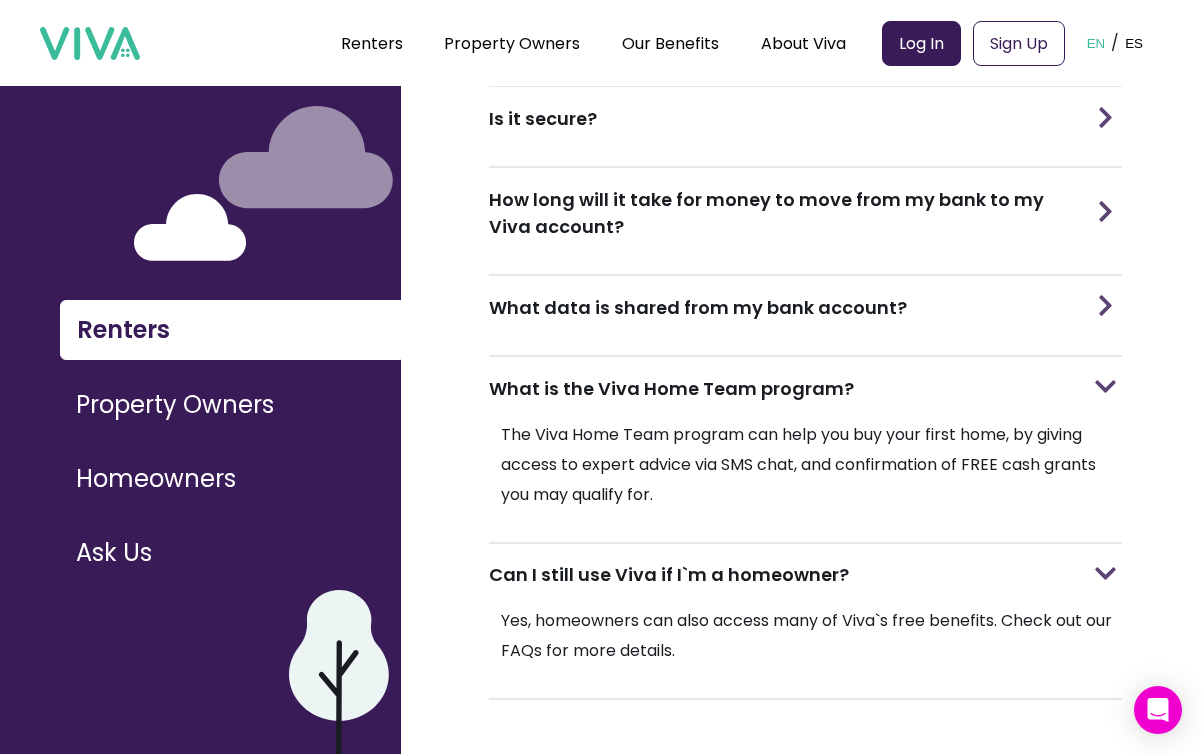 click at bounding box center [1105, 573] 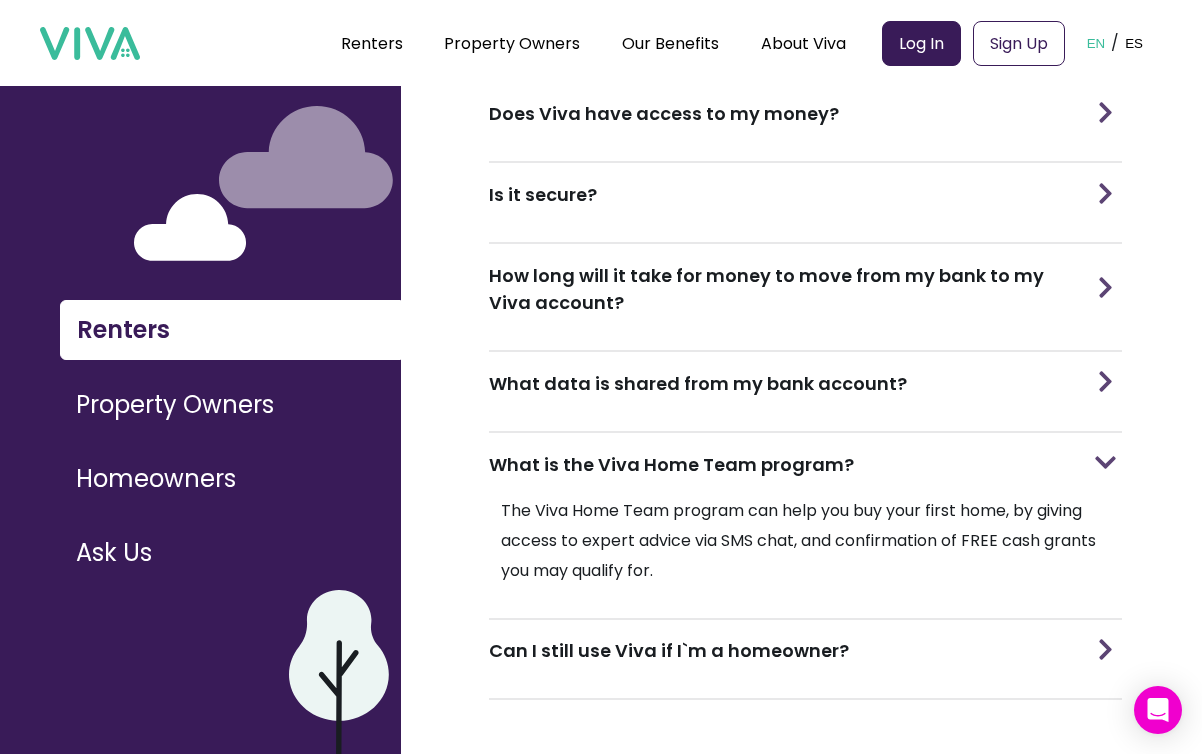 click at bounding box center [1105, 462] 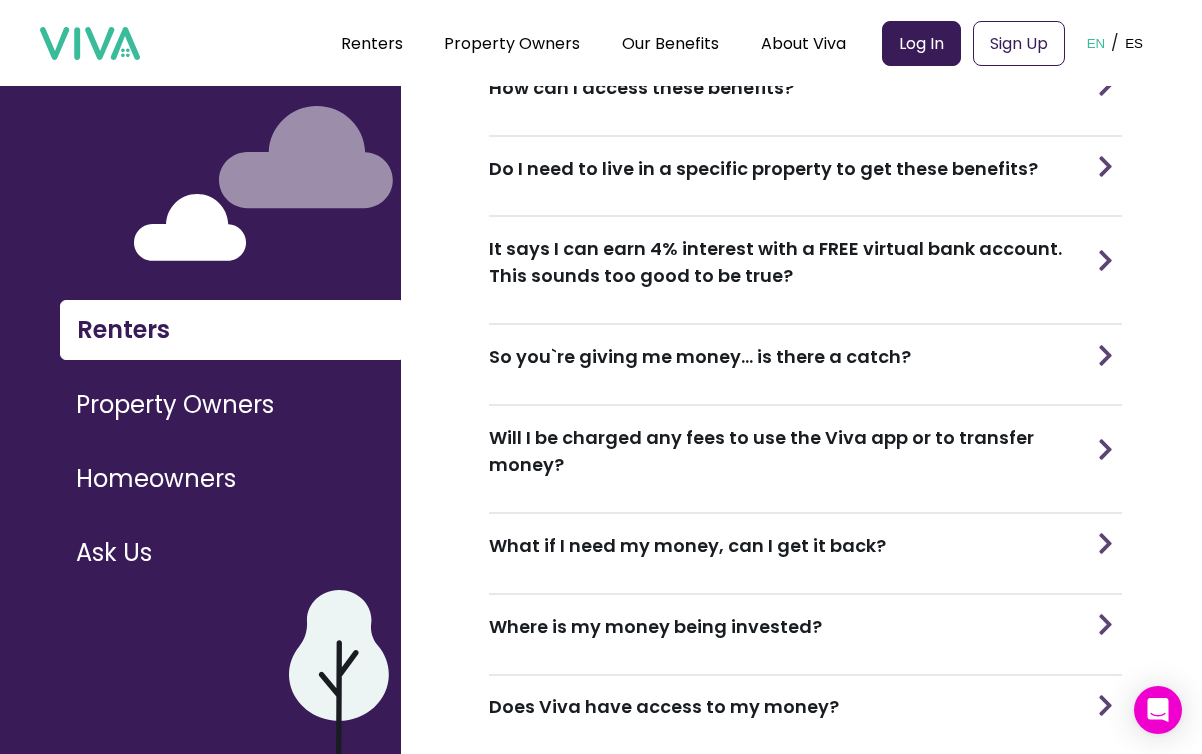 scroll, scrollTop: 0, scrollLeft: 0, axis: both 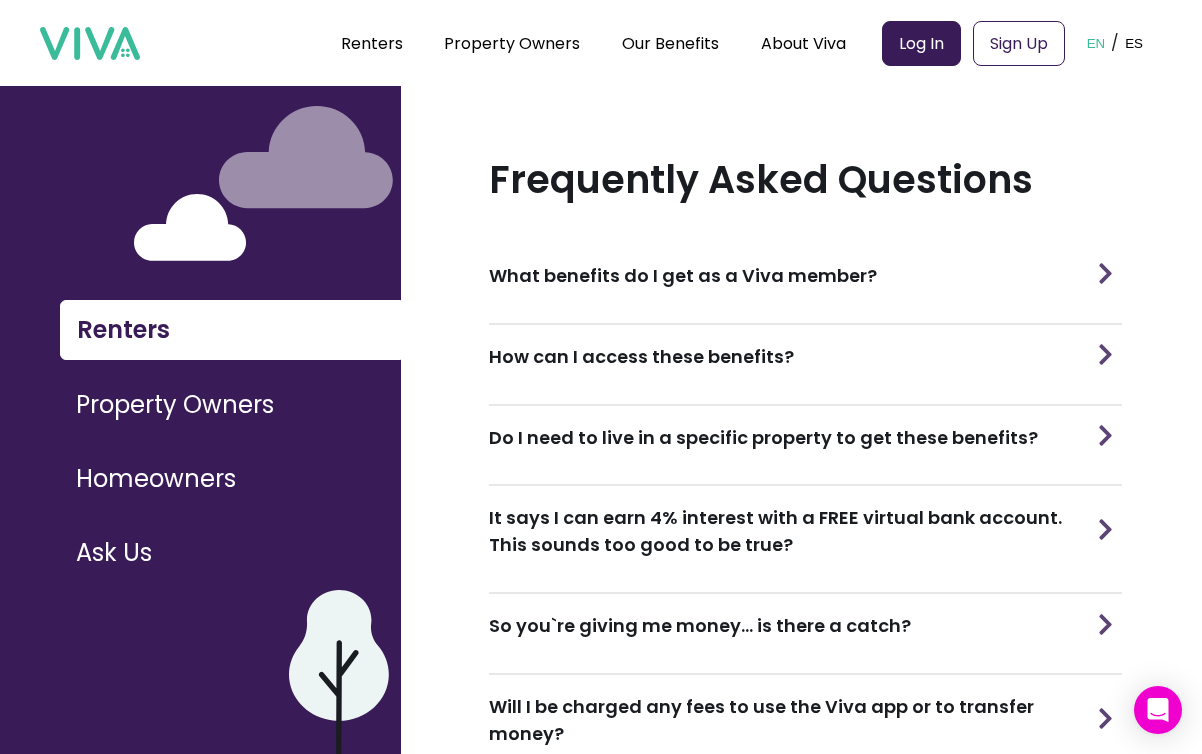 click on "Property Owners" at bounding box center [230, 405] 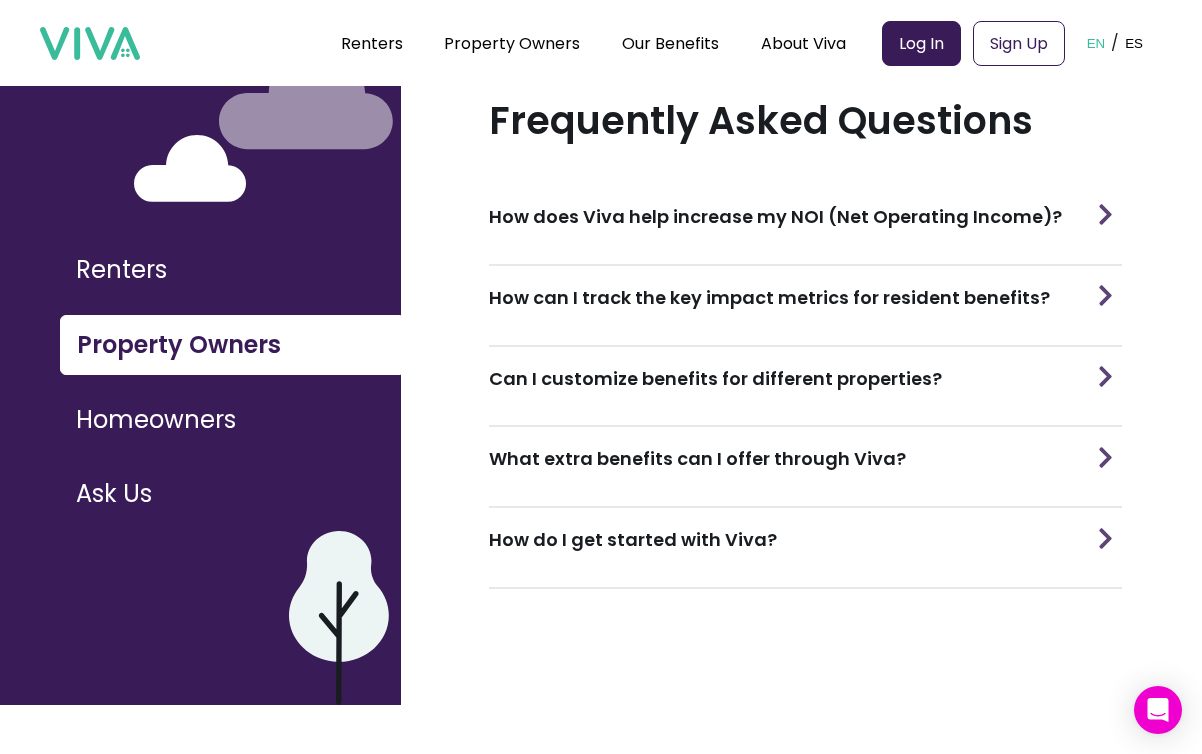 scroll, scrollTop: 63, scrollLeft: 0, axis: vertical 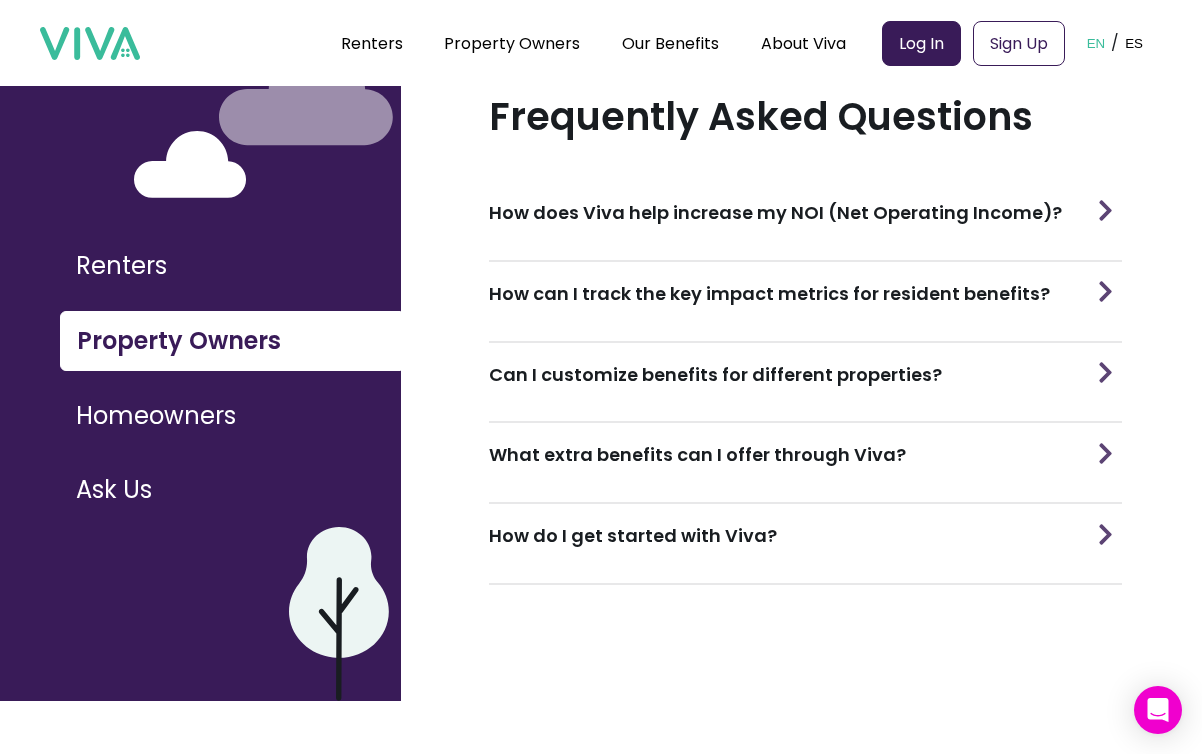 click on "Homeowners" at bounding box center (230, 416) 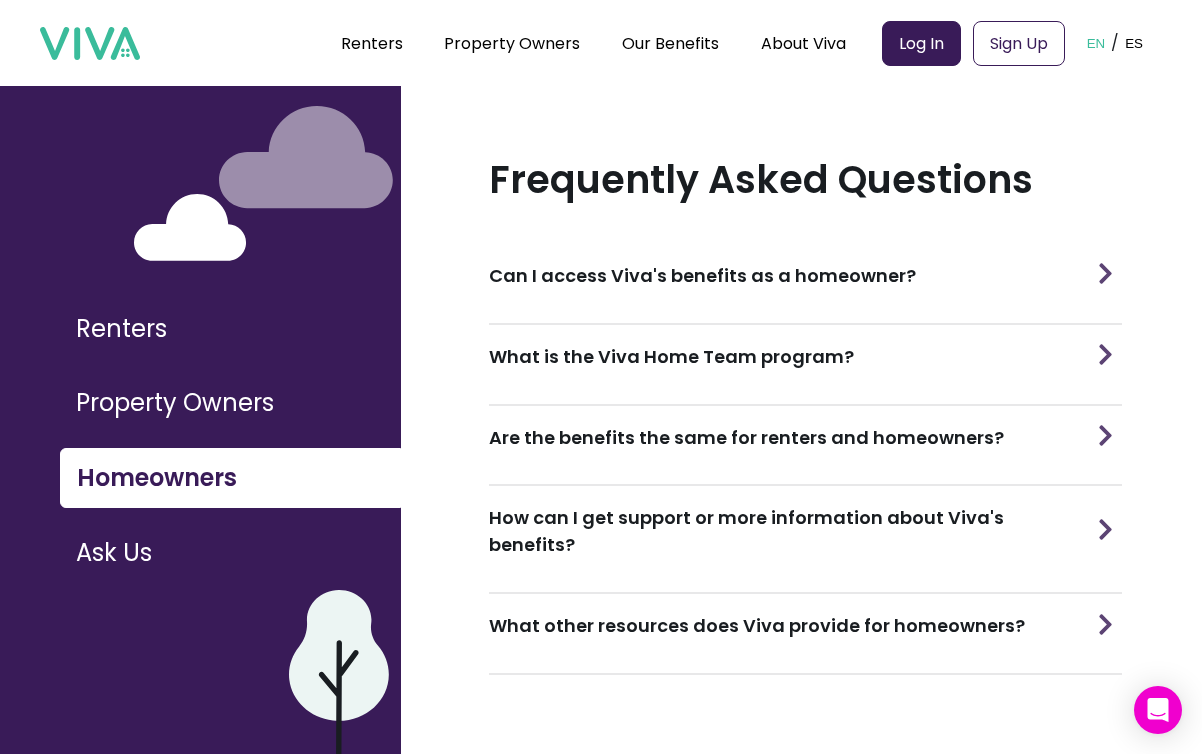 click at bounding box center (1105, 435) 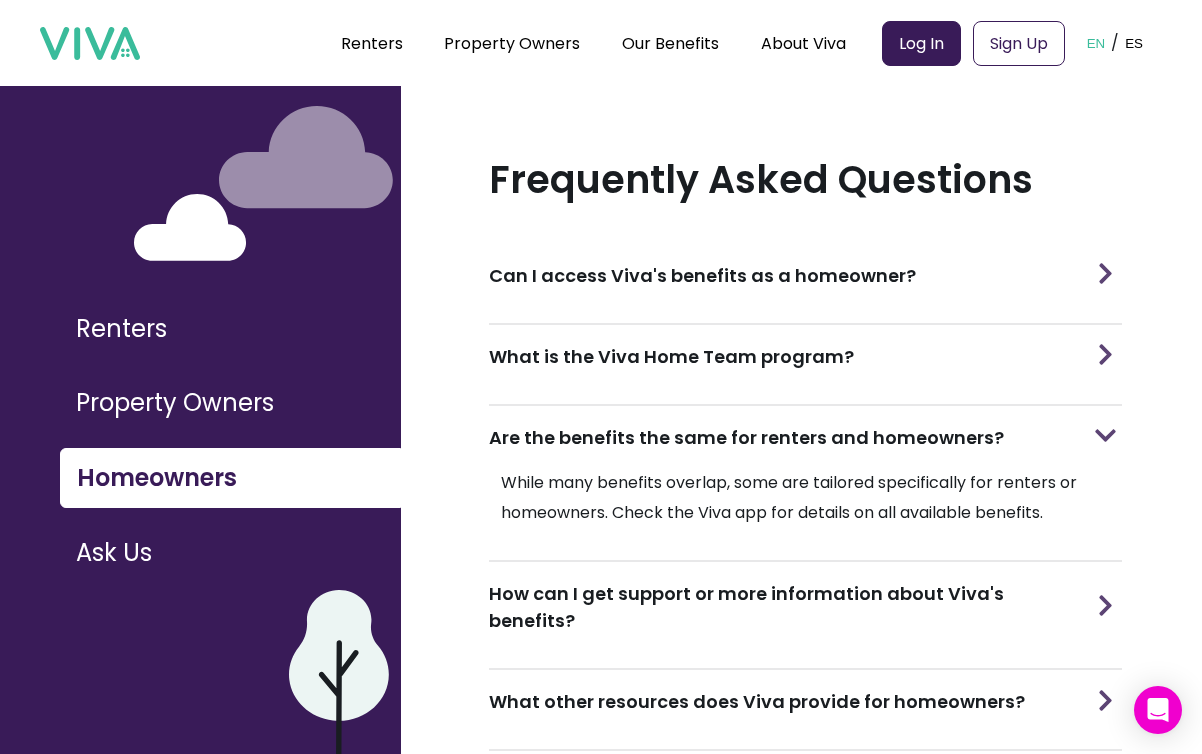 click at bounding box center (1105, 435) 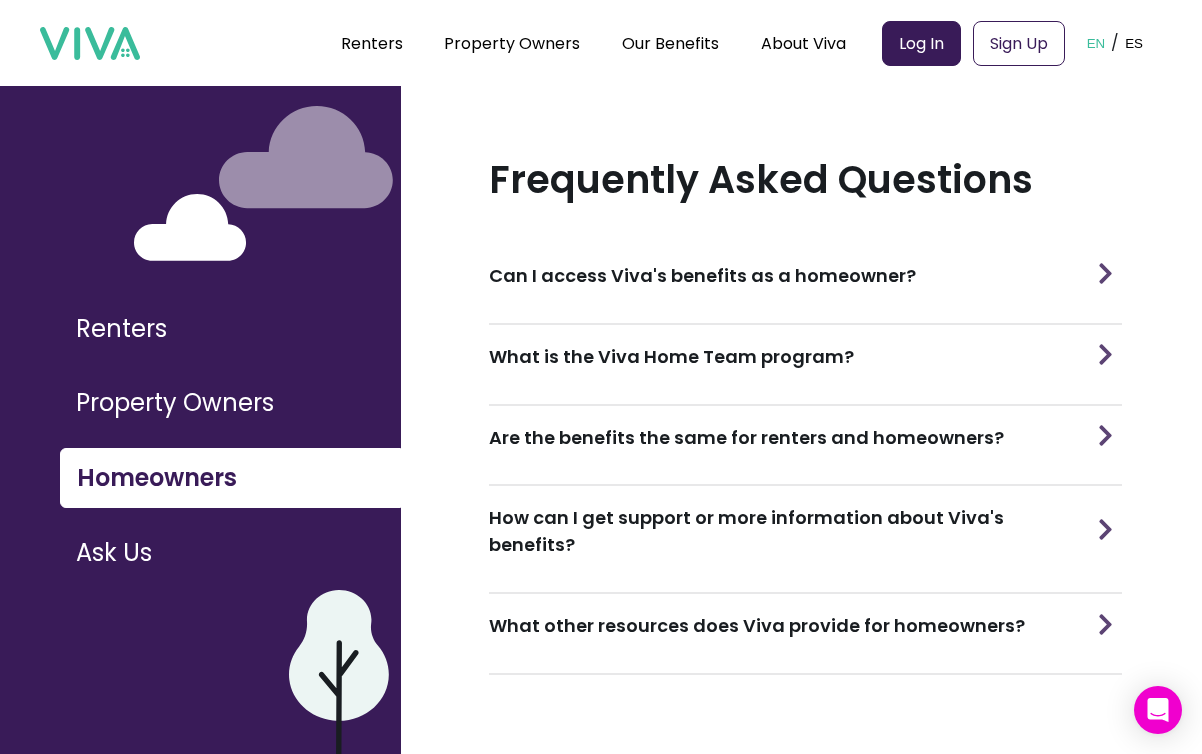 click at bounding box center [1105, 529] 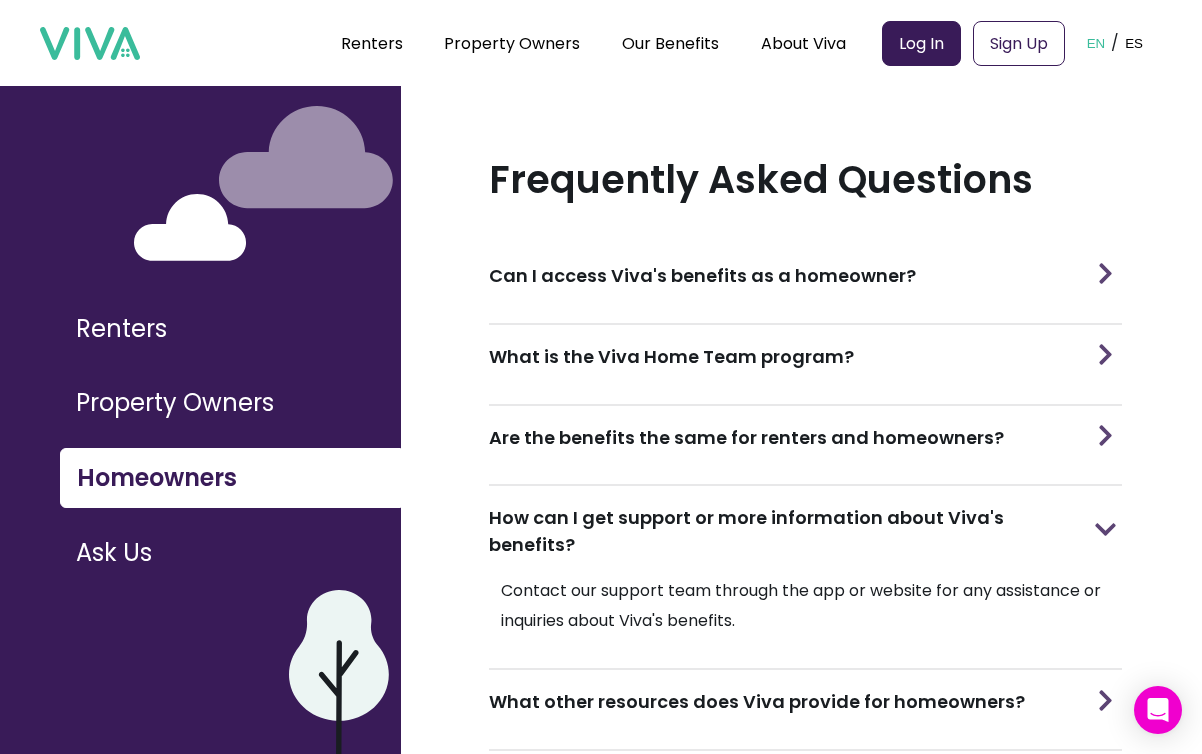 click at bounding box center [1105, 529] 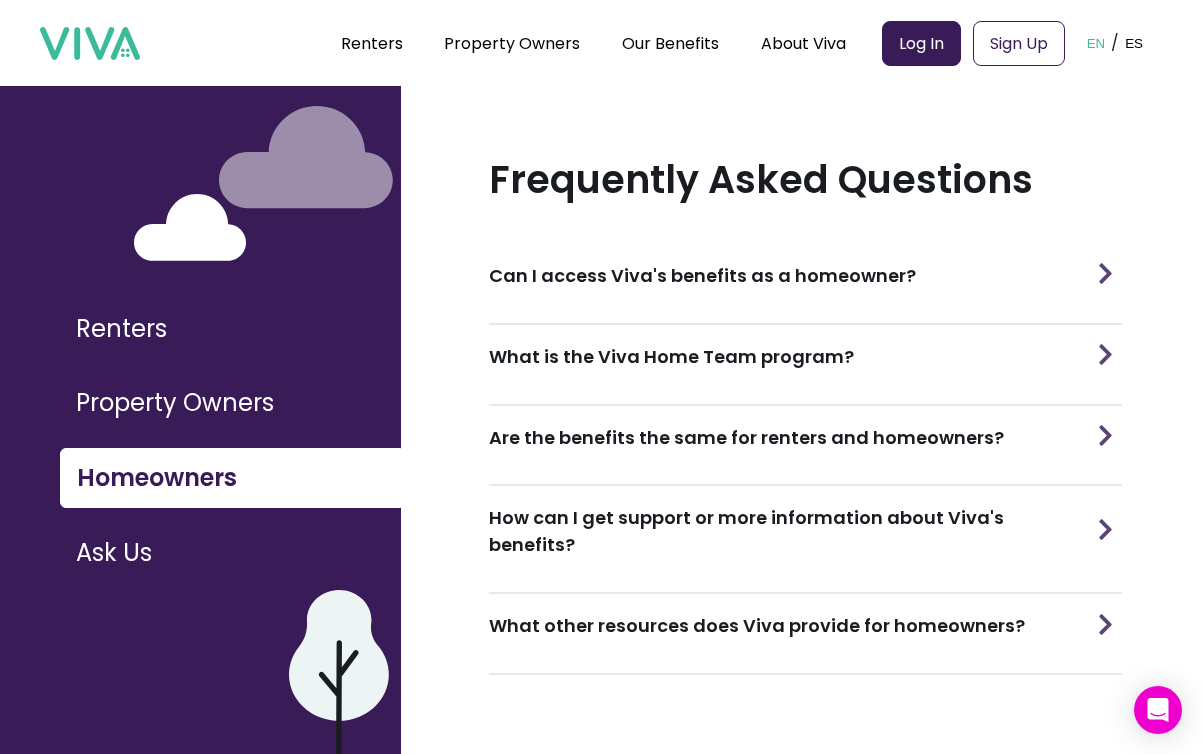 drag, startPoint x: 123, startPoint y: 309, endPoint x: 121, endPoint y: 319, distance: 10.198039 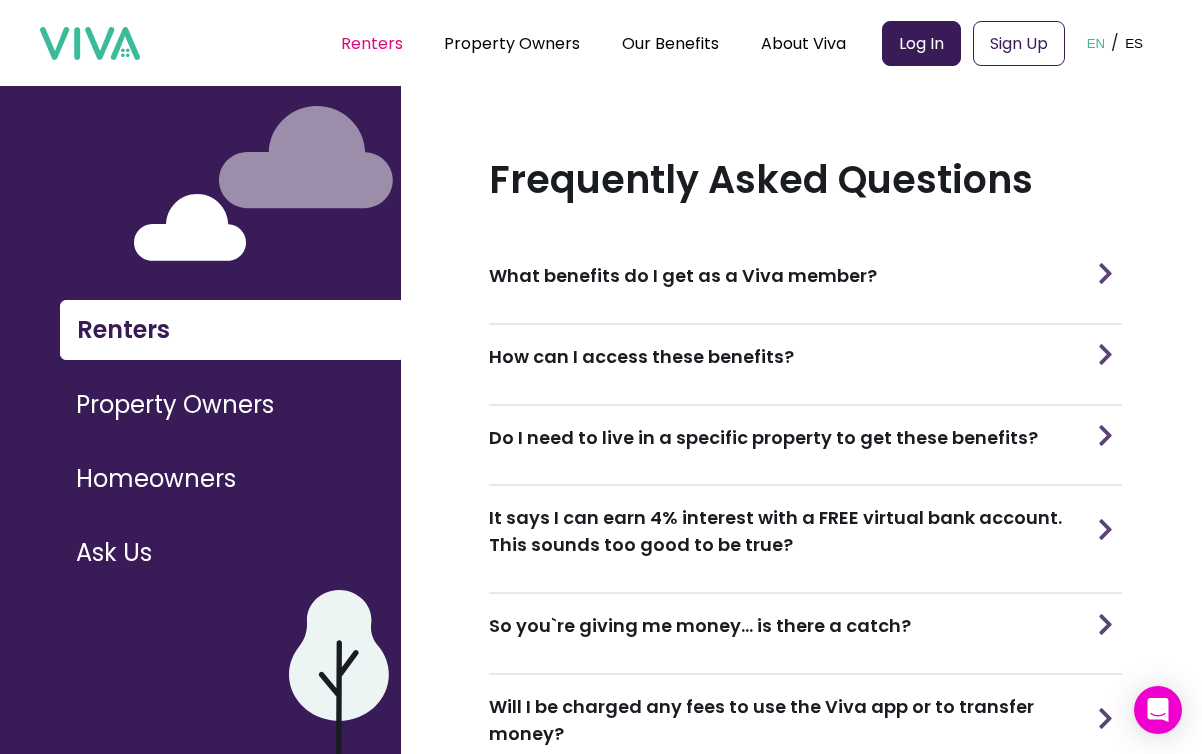 click on "Renters" at bounding box center (372, 43) 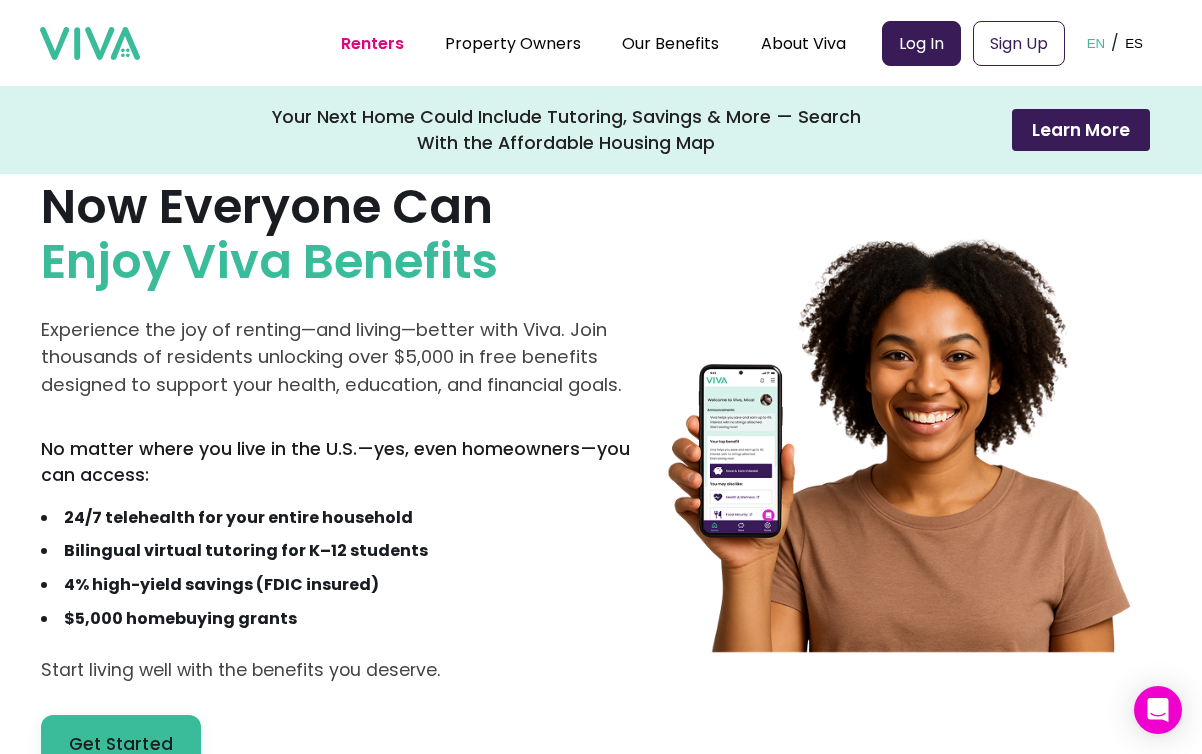 scroll, scrollTop: 246, scrollLeft: 0, axis: vertical 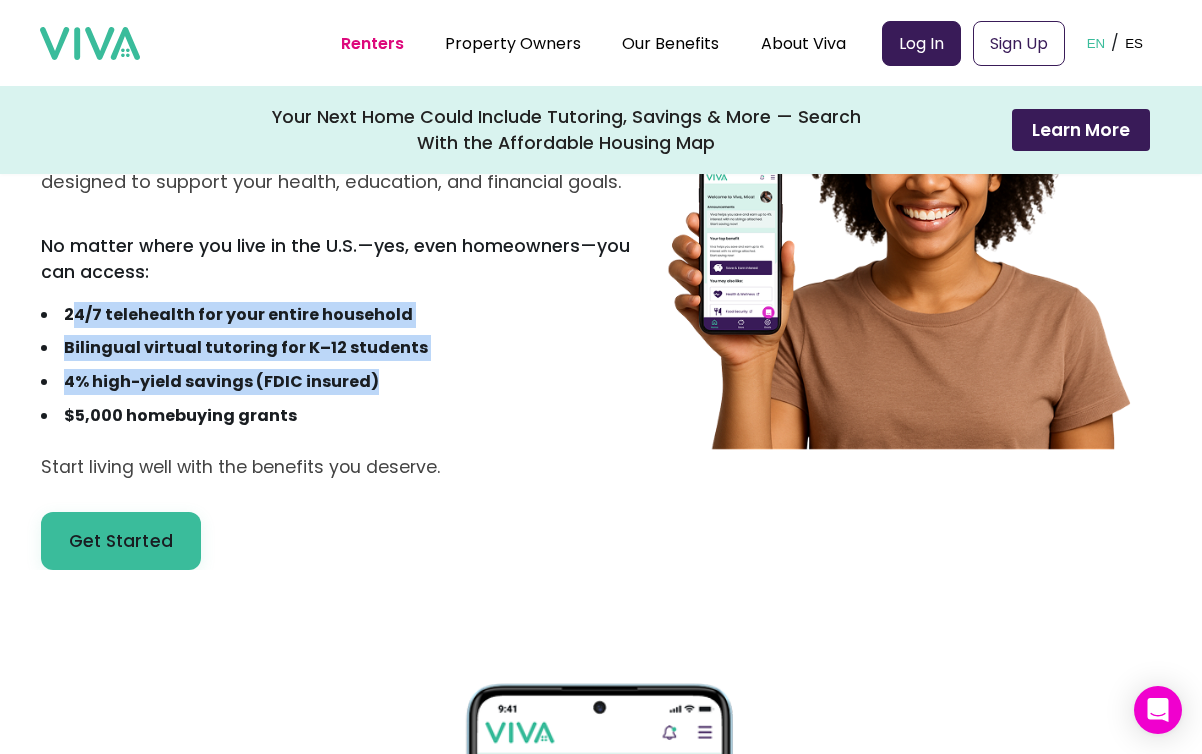 drag, startPoint x: 397, startPoint y: 380, endPoint x: 76, endPoint y: 310, distance: 328.54376 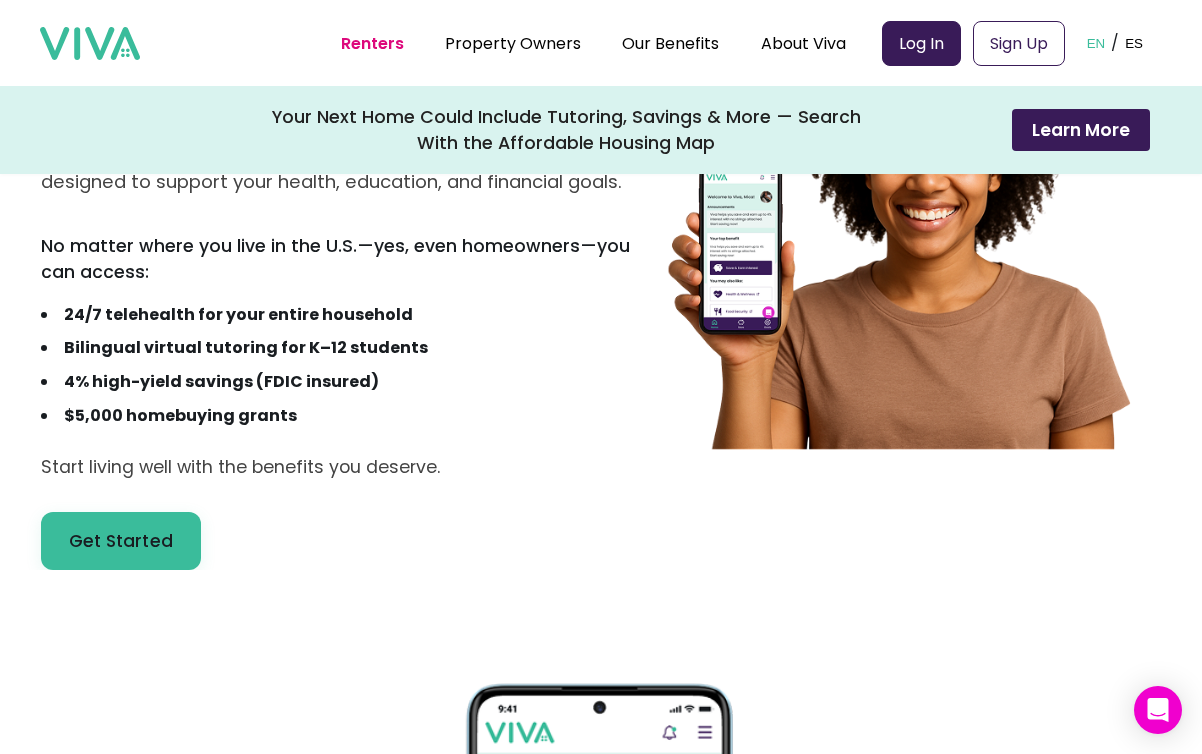 click on "$5,000 homebuying grants" at bounding box center (234, 416) 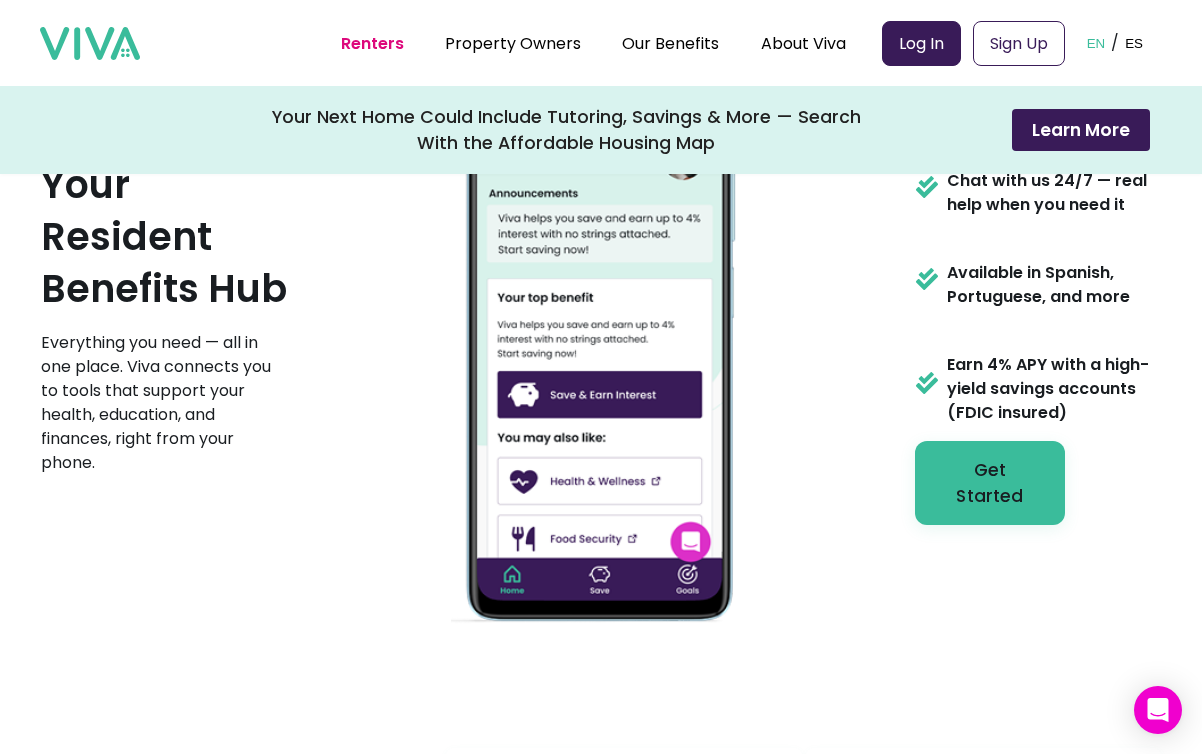 scroll, scrollTop: 956, scrollLeft: 0, axis: vertical 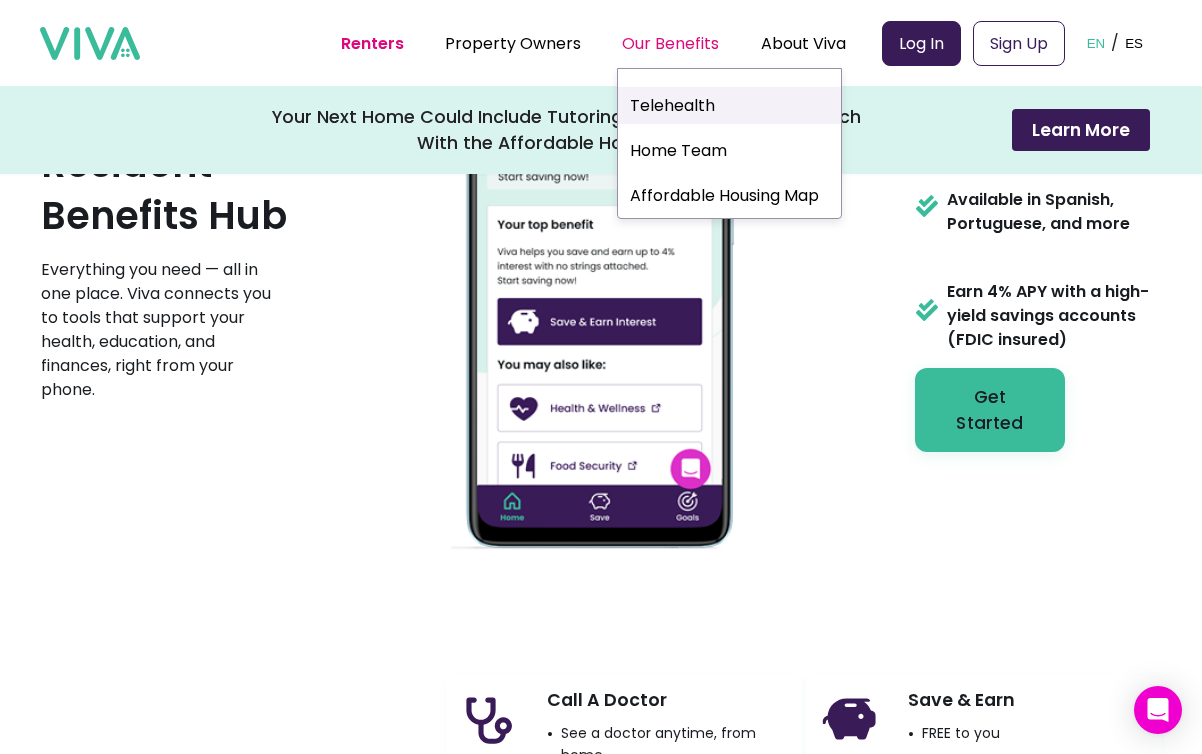 click on "Telehealth" at bounding box center (729, 105) 